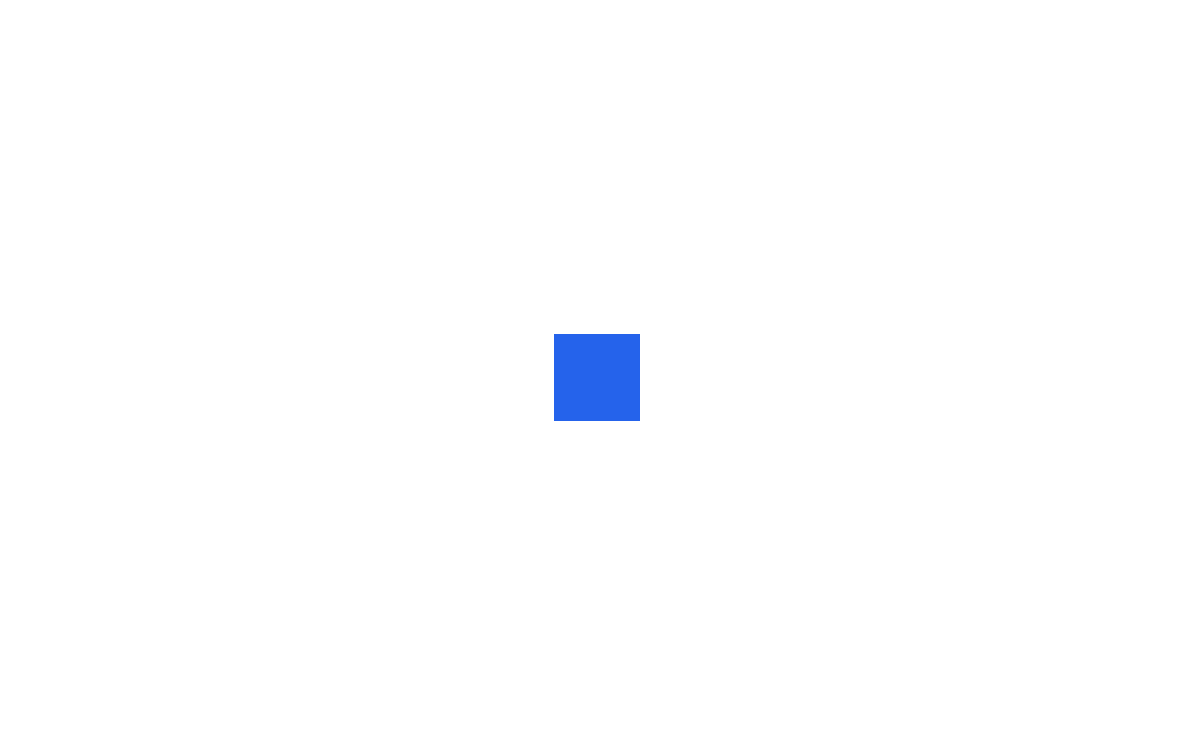 scroll, scrollTop: 0, scrollLeft: 0, axis: both 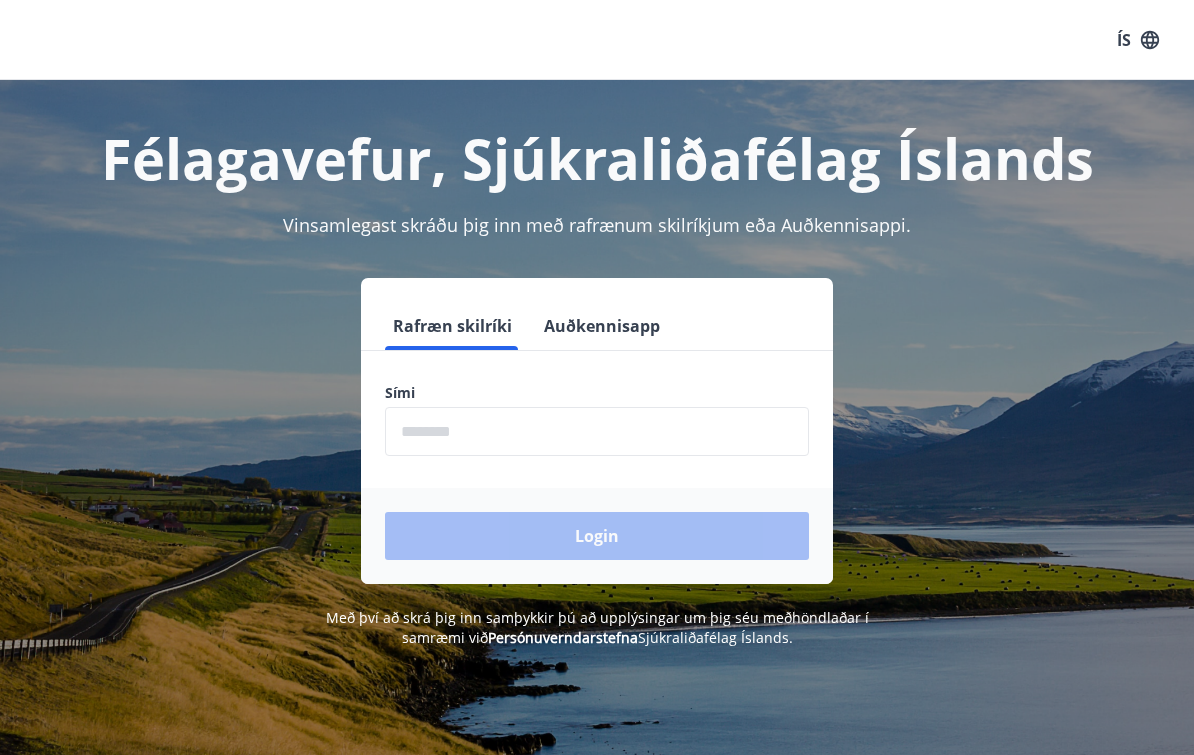 click at bounding box center (597, 431) 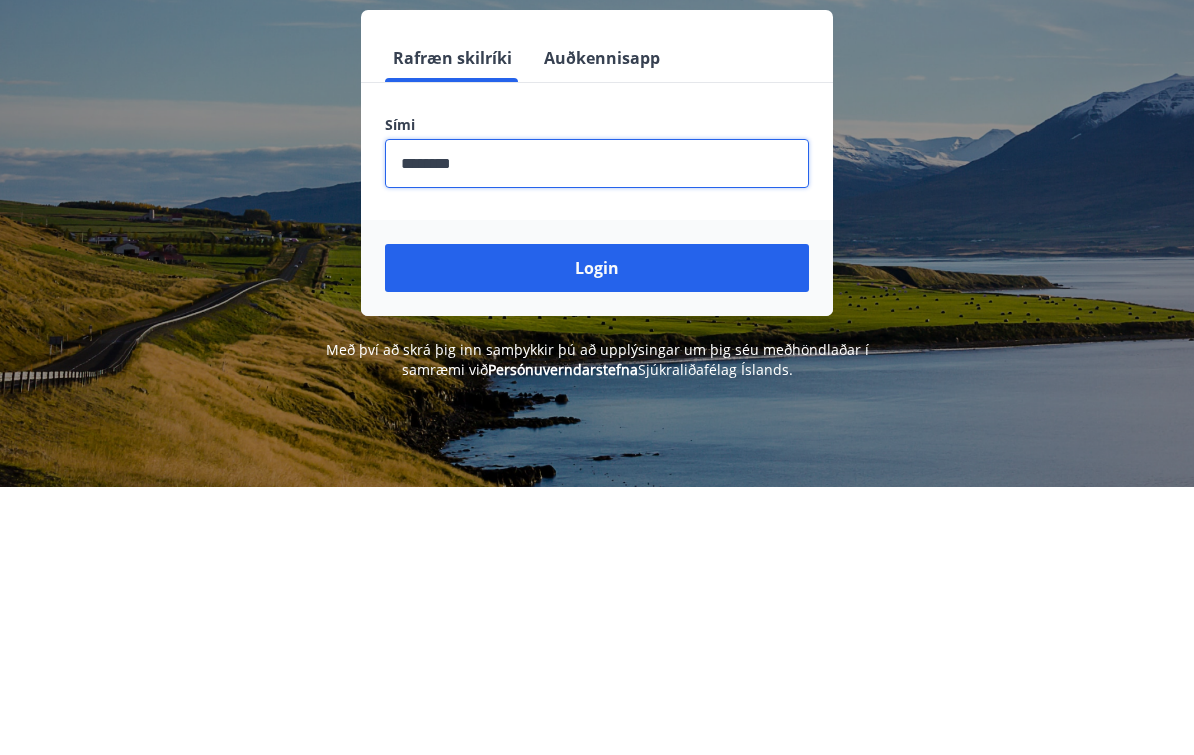 type on "********" 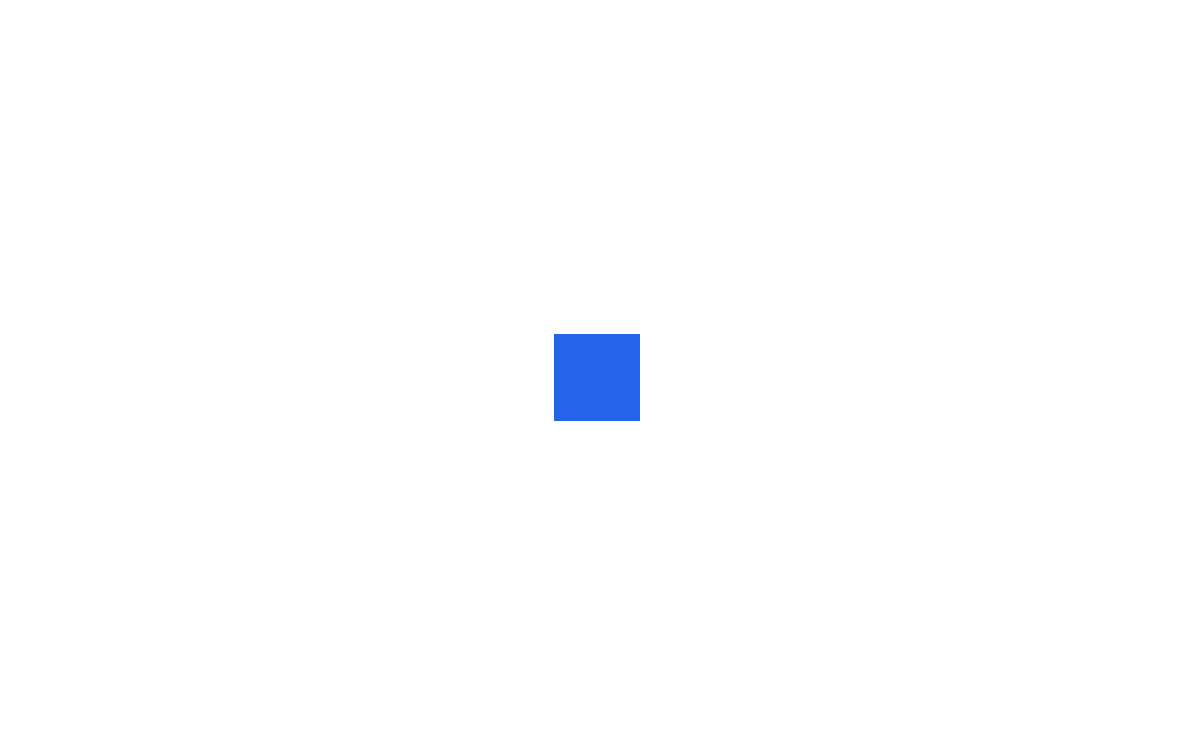 scroll, scrollTop: 0, scrollLeft: 0, axis: both 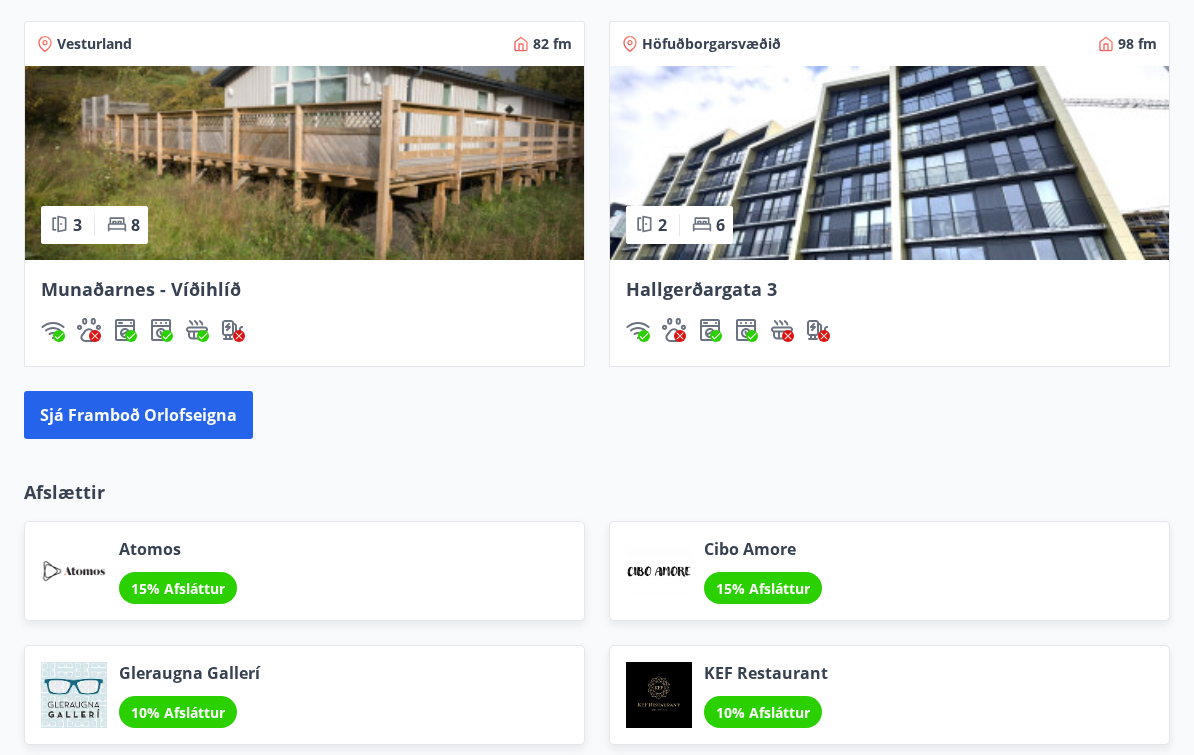 click on "Sjá framboð orlofseigna" at bounding box center [138, 415] 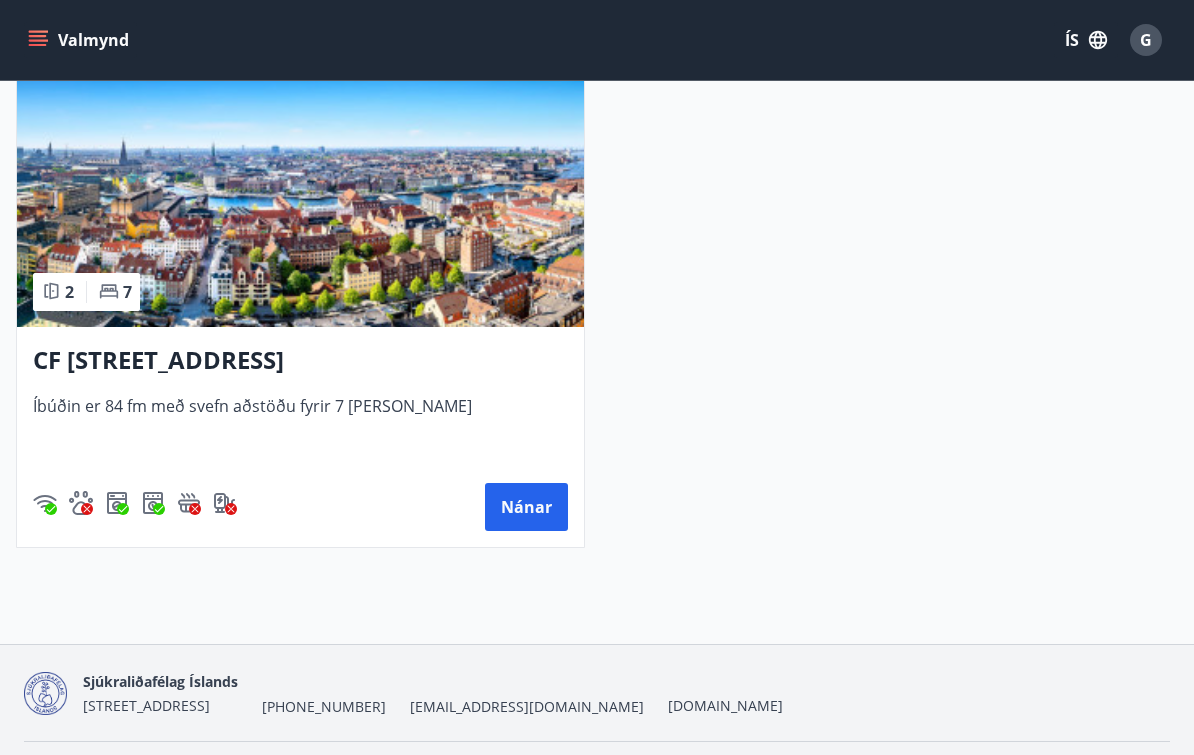 scroll, scrollTop: 5312, scrollLeft: 0, axis: vertical 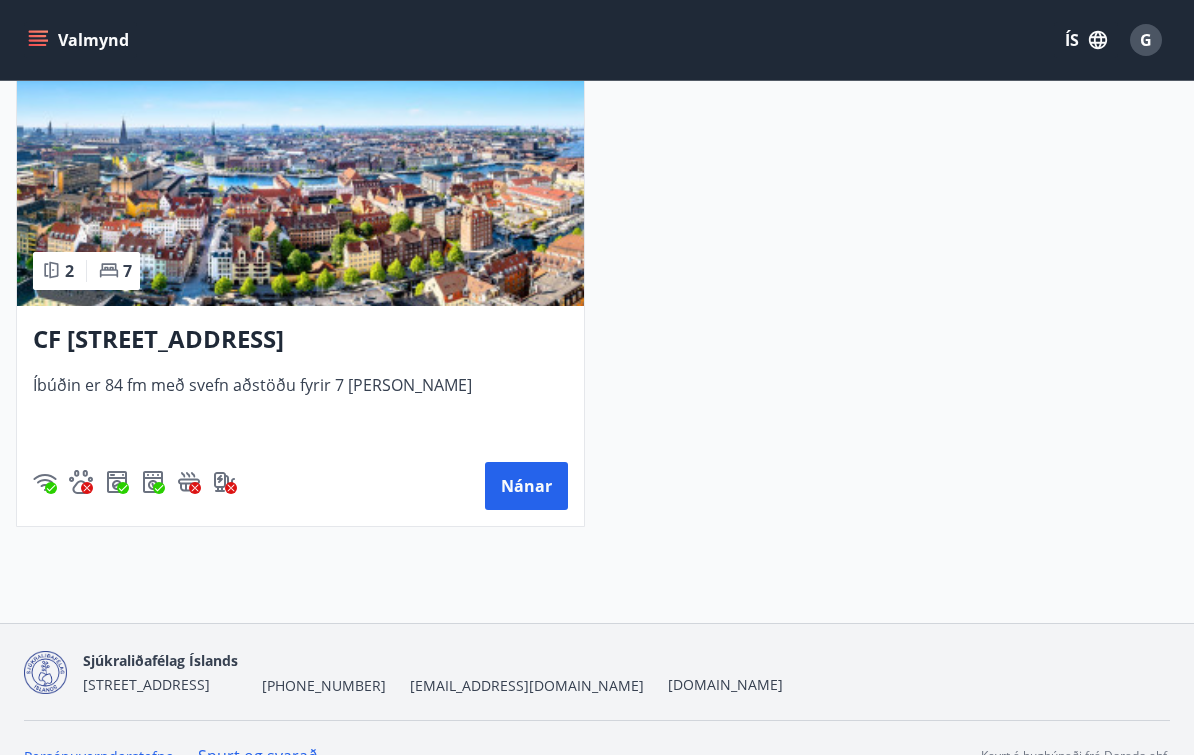 click on "Nánar" at bounding box center (526, 486) 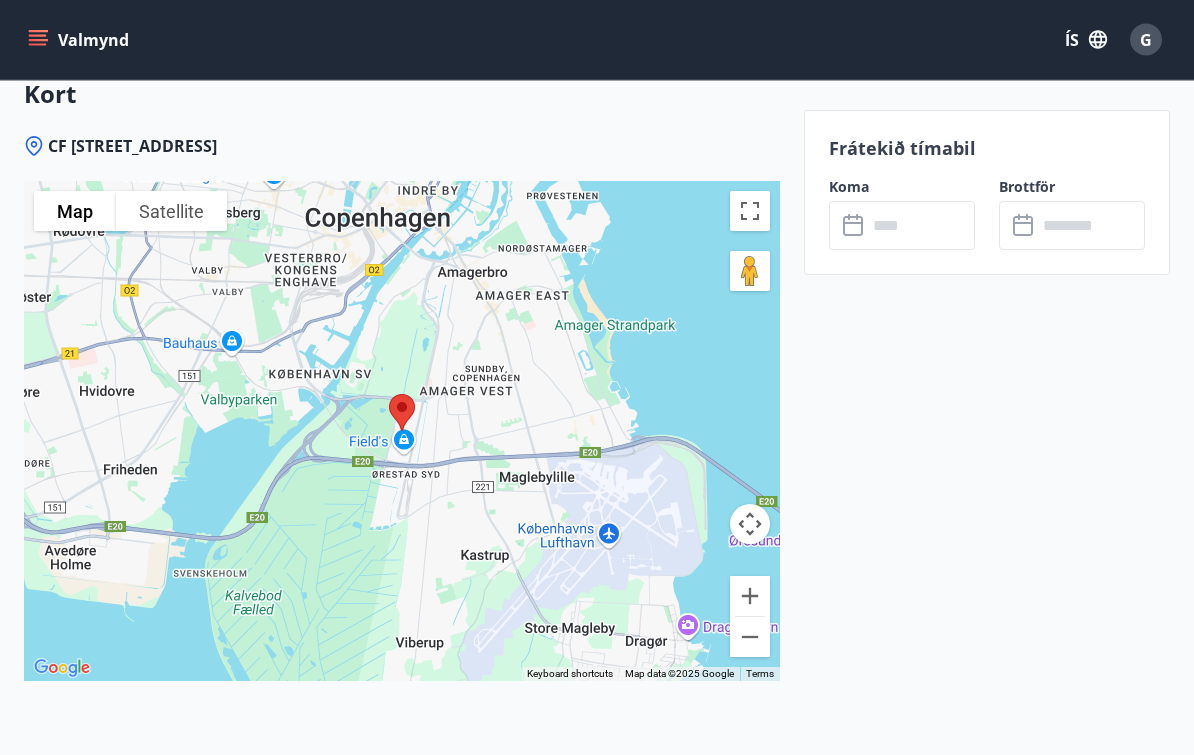 scroll, scrollTop: 3688, scrollLeft: 0, axis: vertical 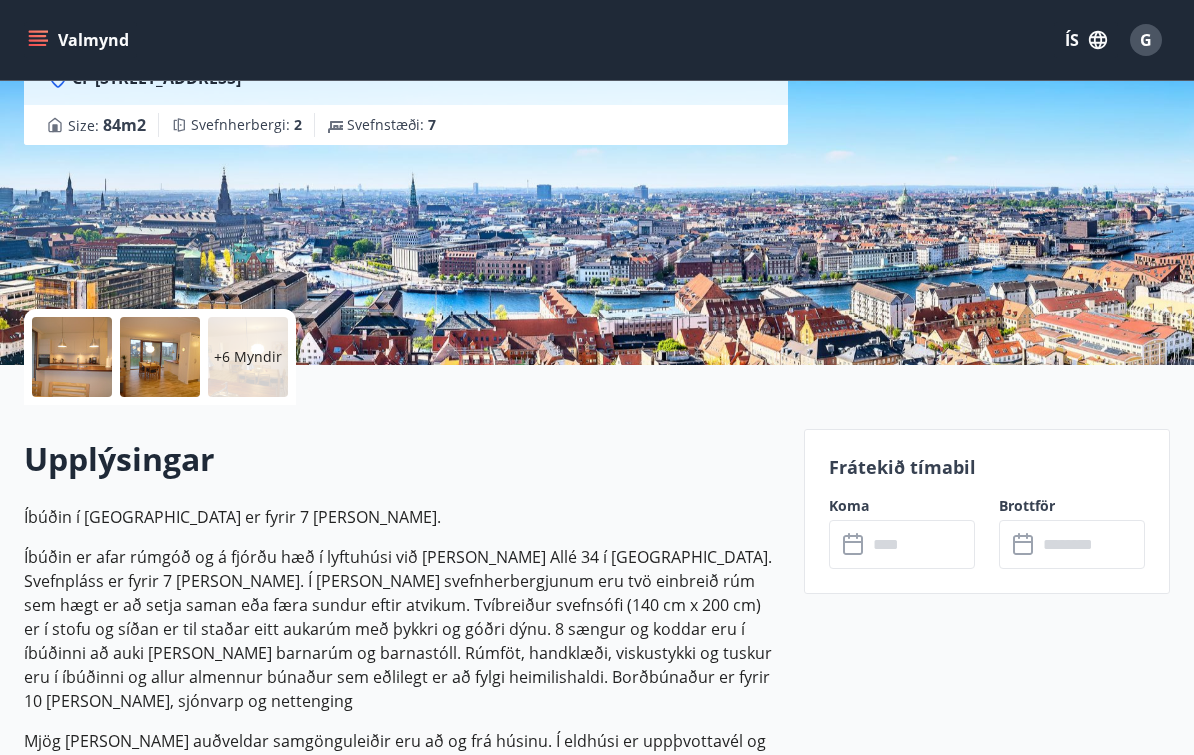 click at bounding box center [921, 544] 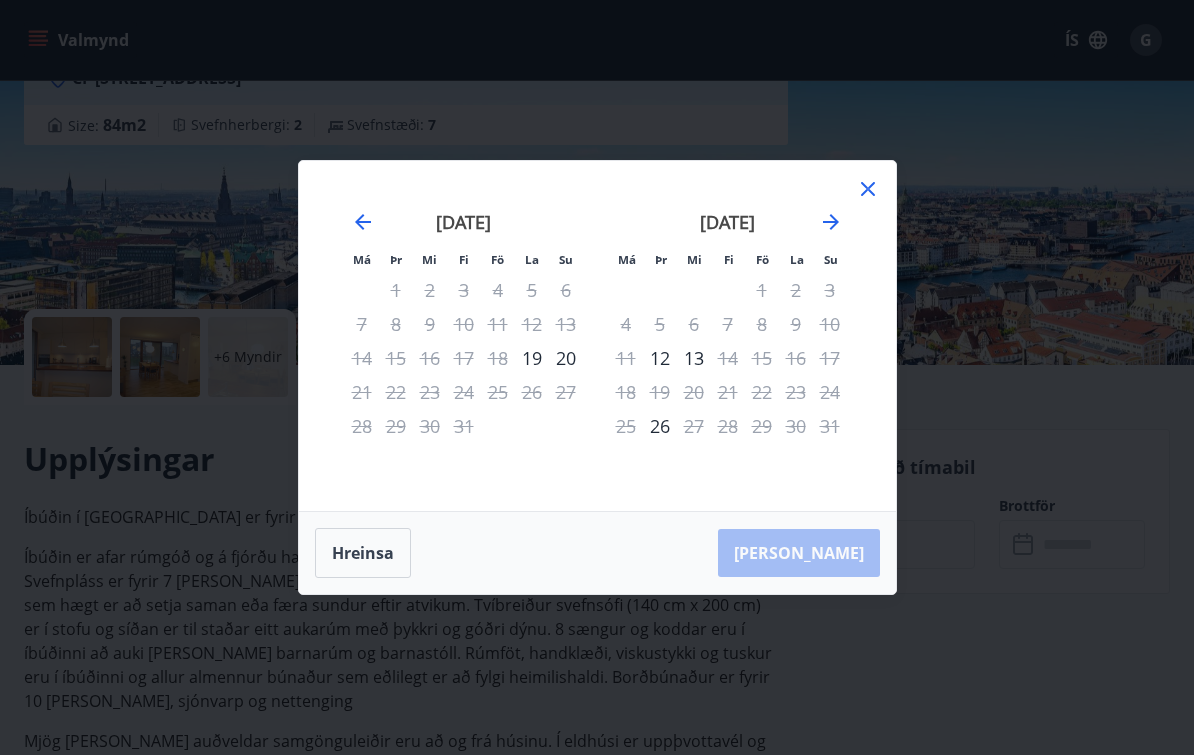 click 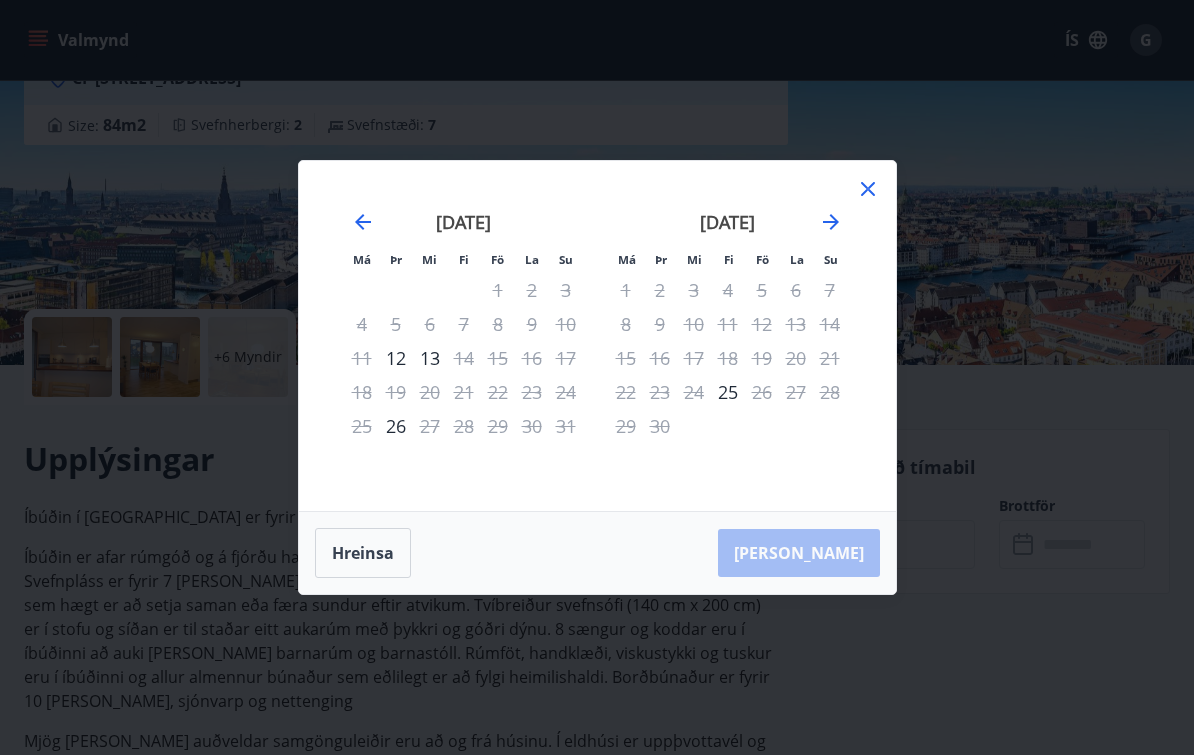 click 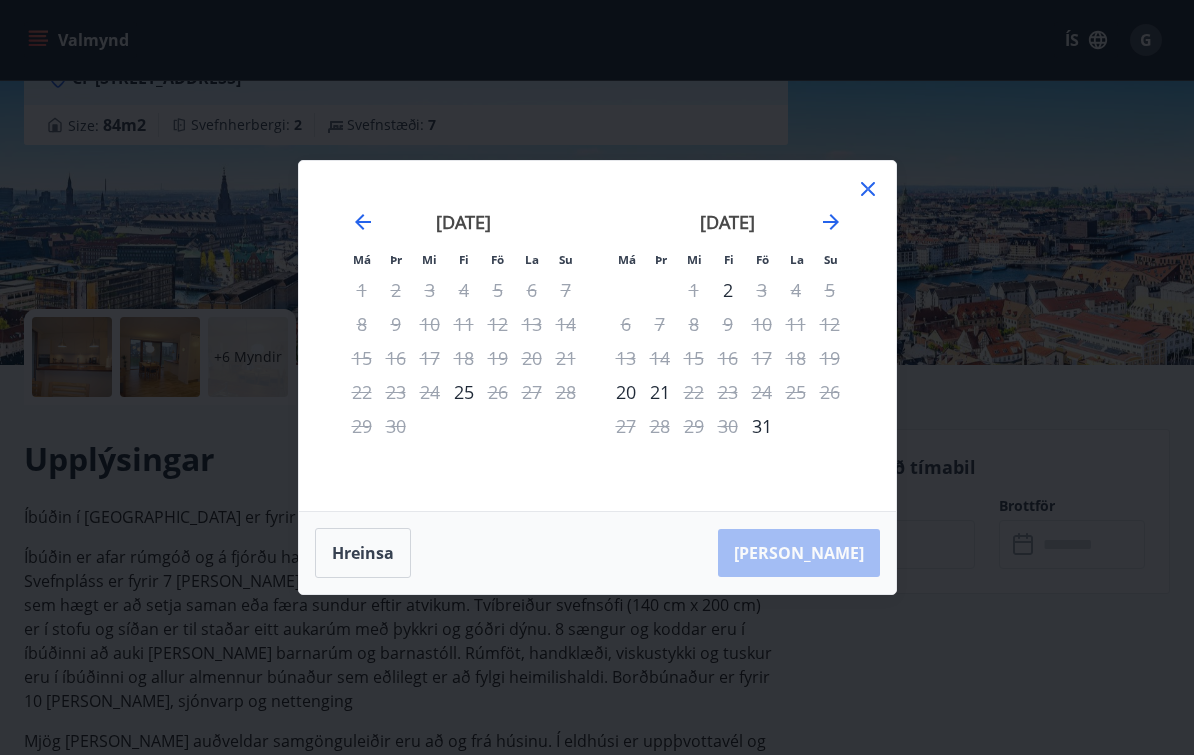 click 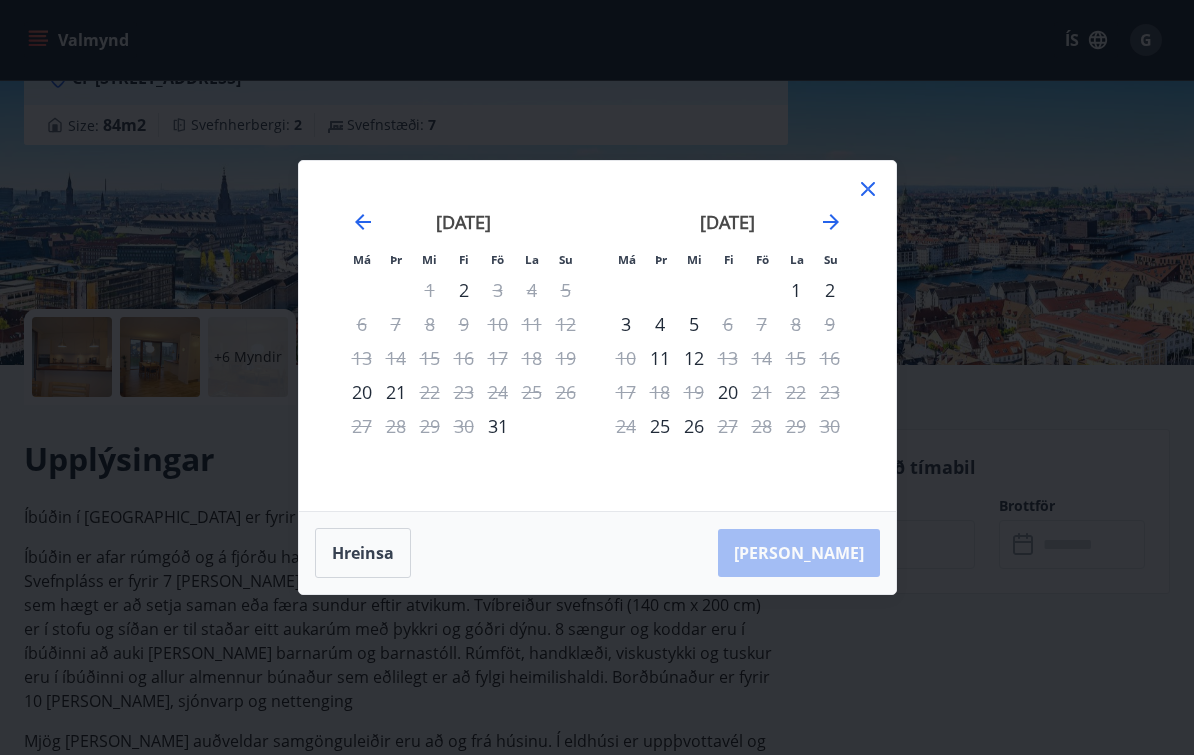 click 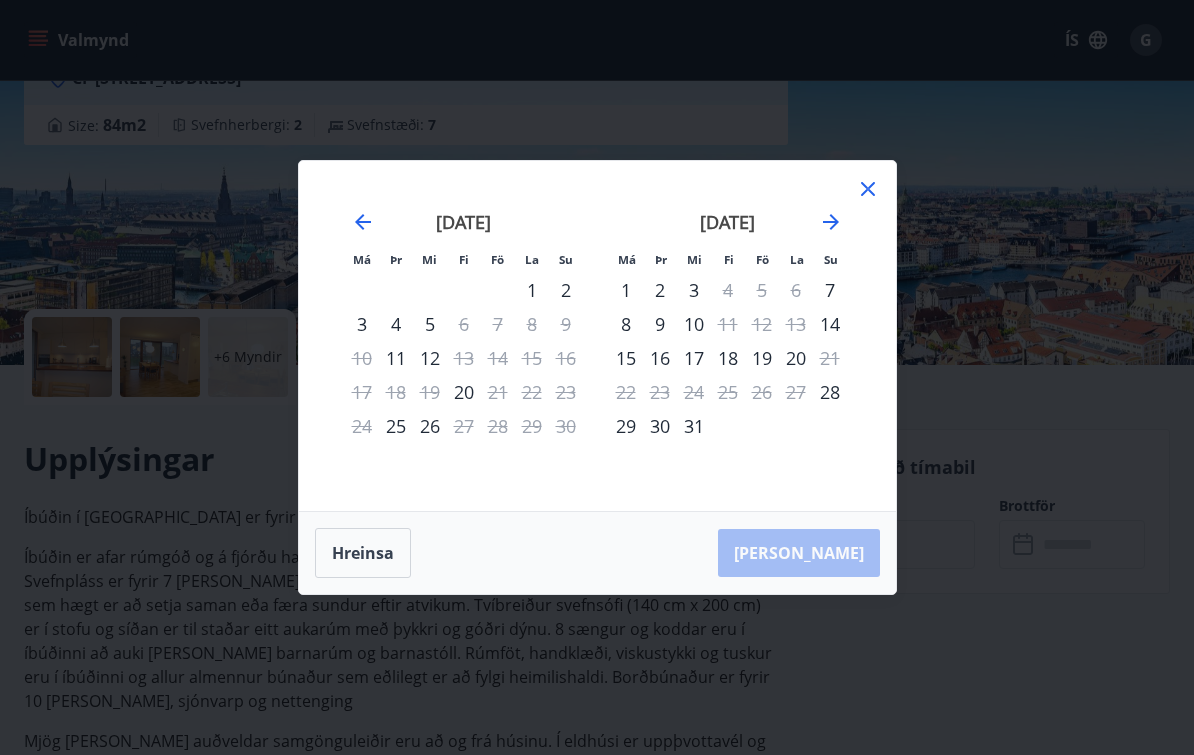 click on "14" at bounding box center [830, 324] 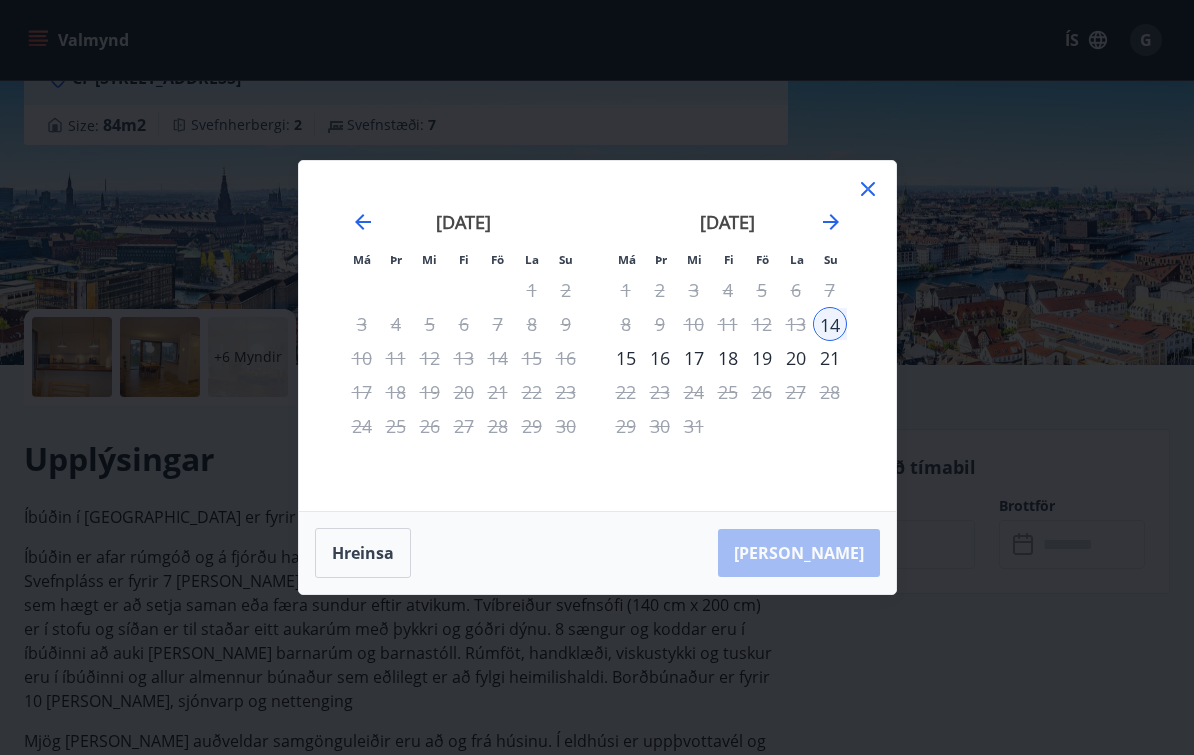 click on "19" at bounding box center [762, 358] 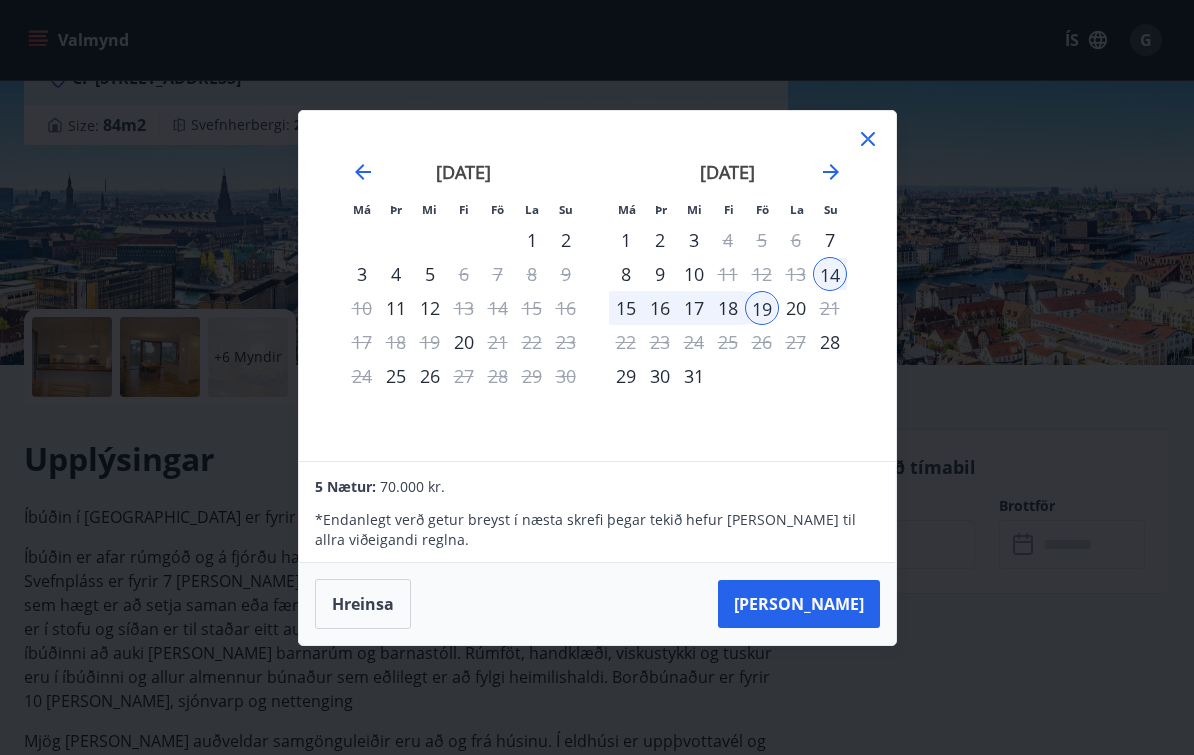 click on "[PERSON_NAME]" at bounding box center (799, 604) 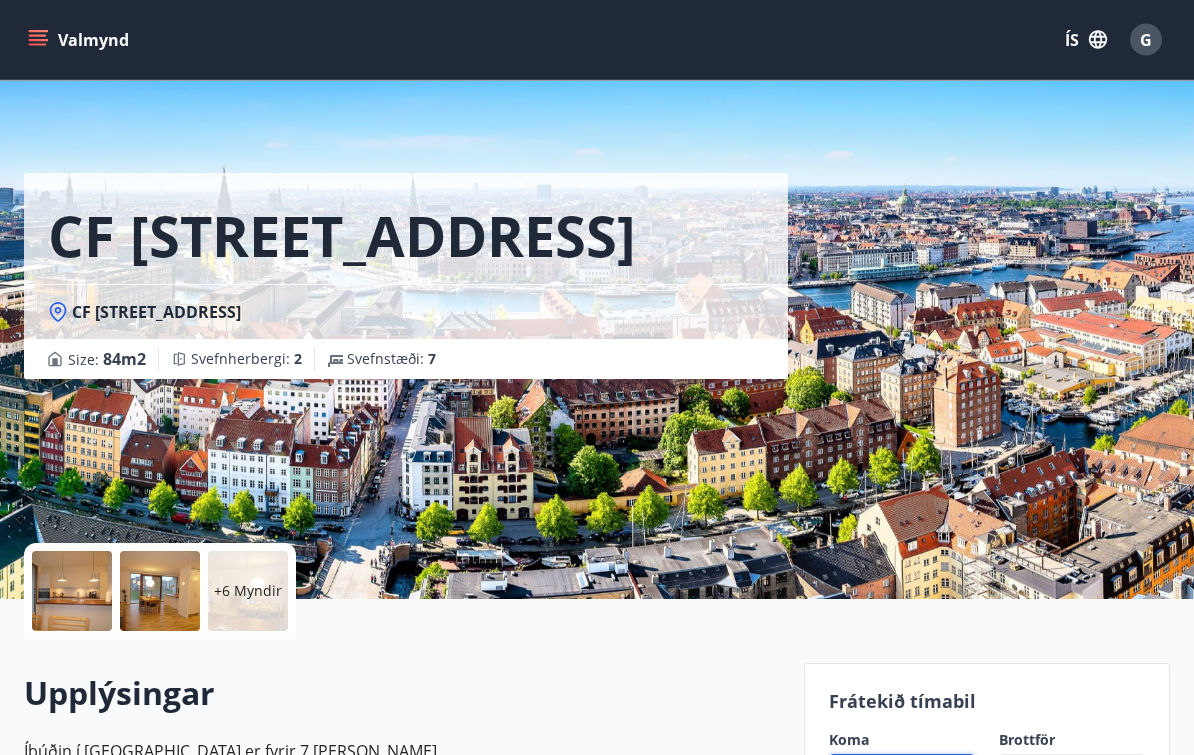 scroll, scrollTop: 0, scrollLeft: 0, axis: both 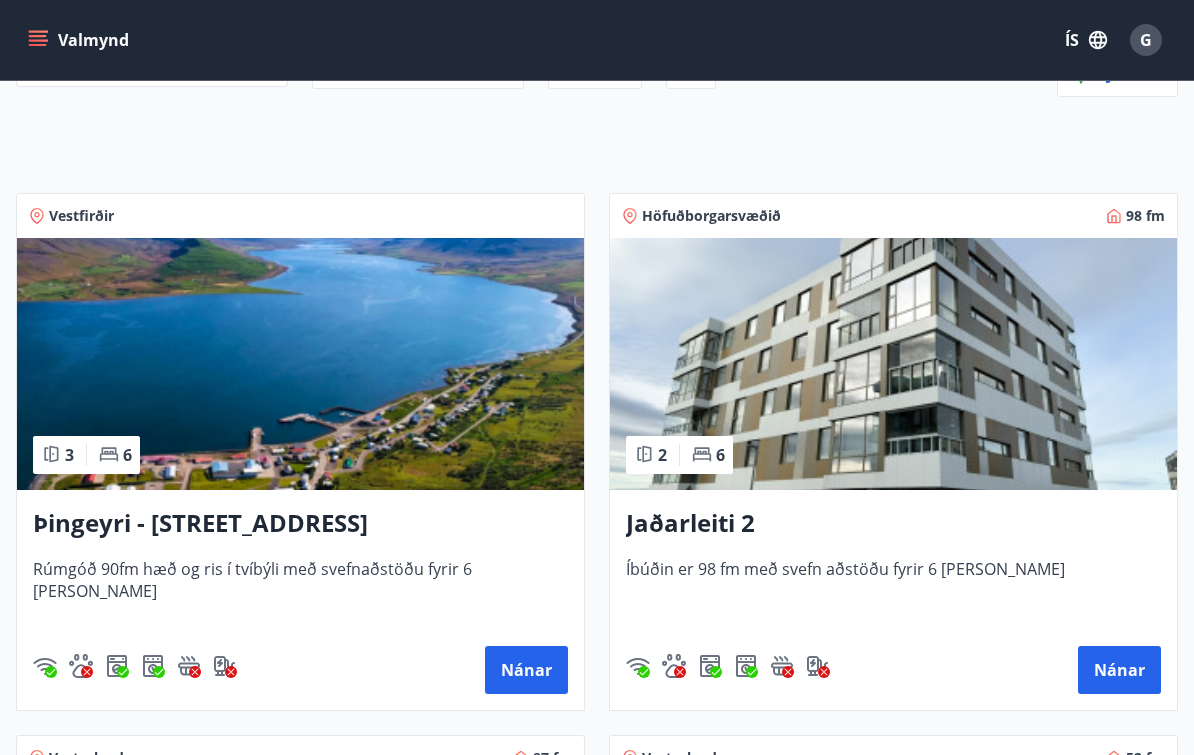 click at bounding box center (300, 364) 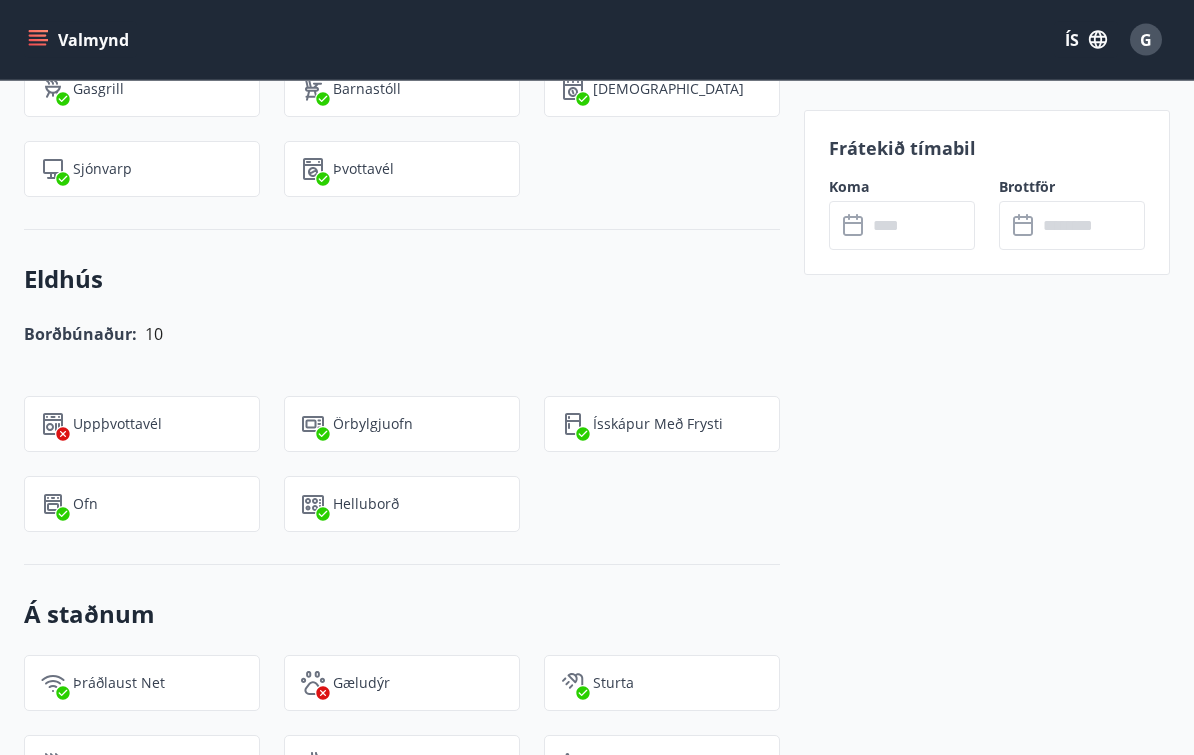 scroll, scrollTop: 2018, scrollLeft: 0, axis: vertical 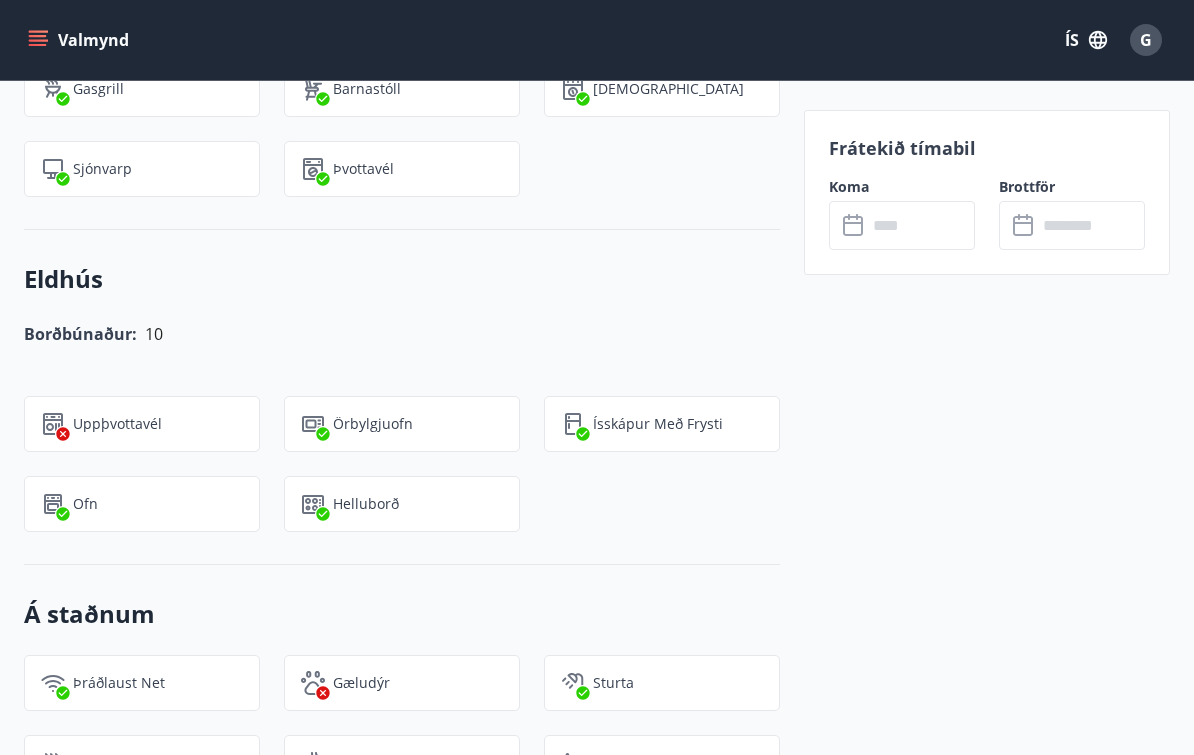 click at bounding box center [921, 225] 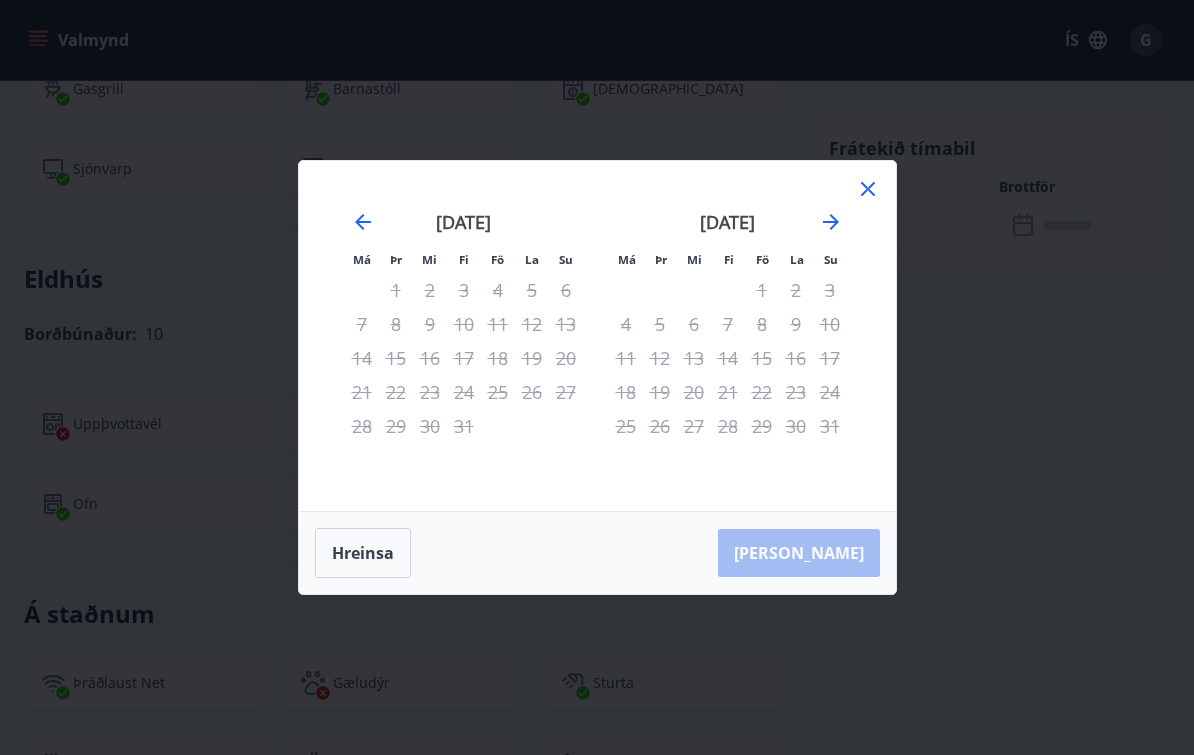 click 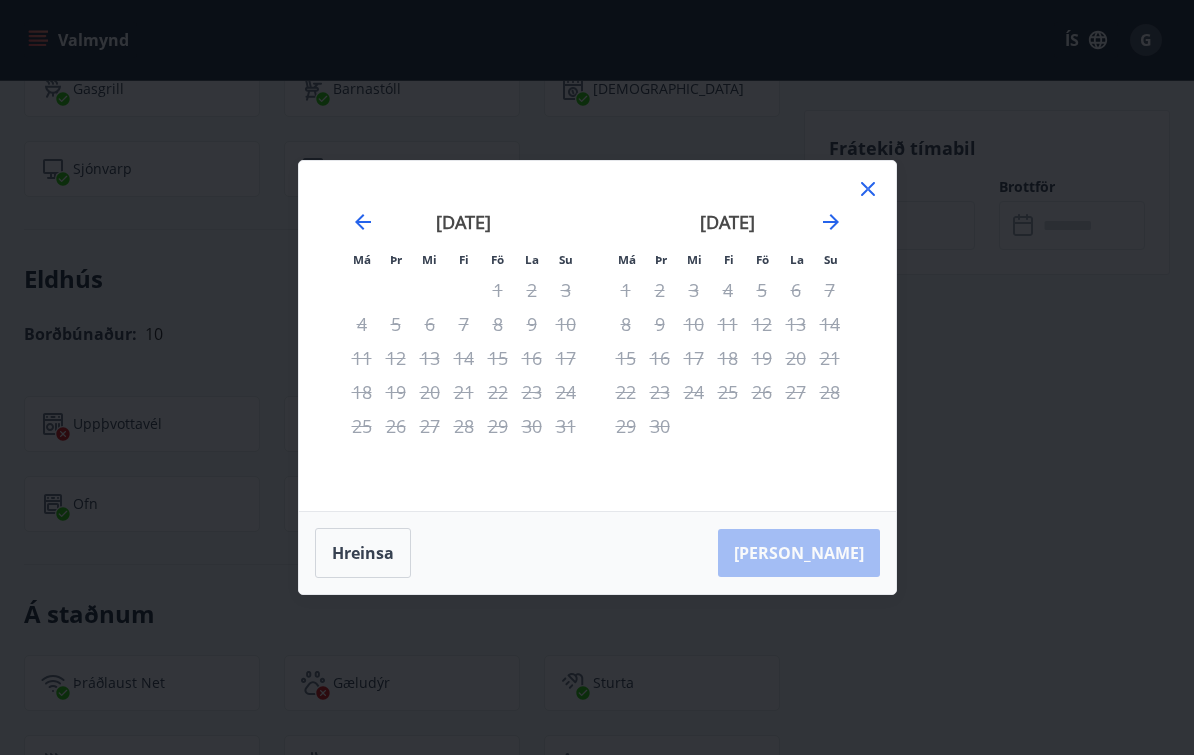 click 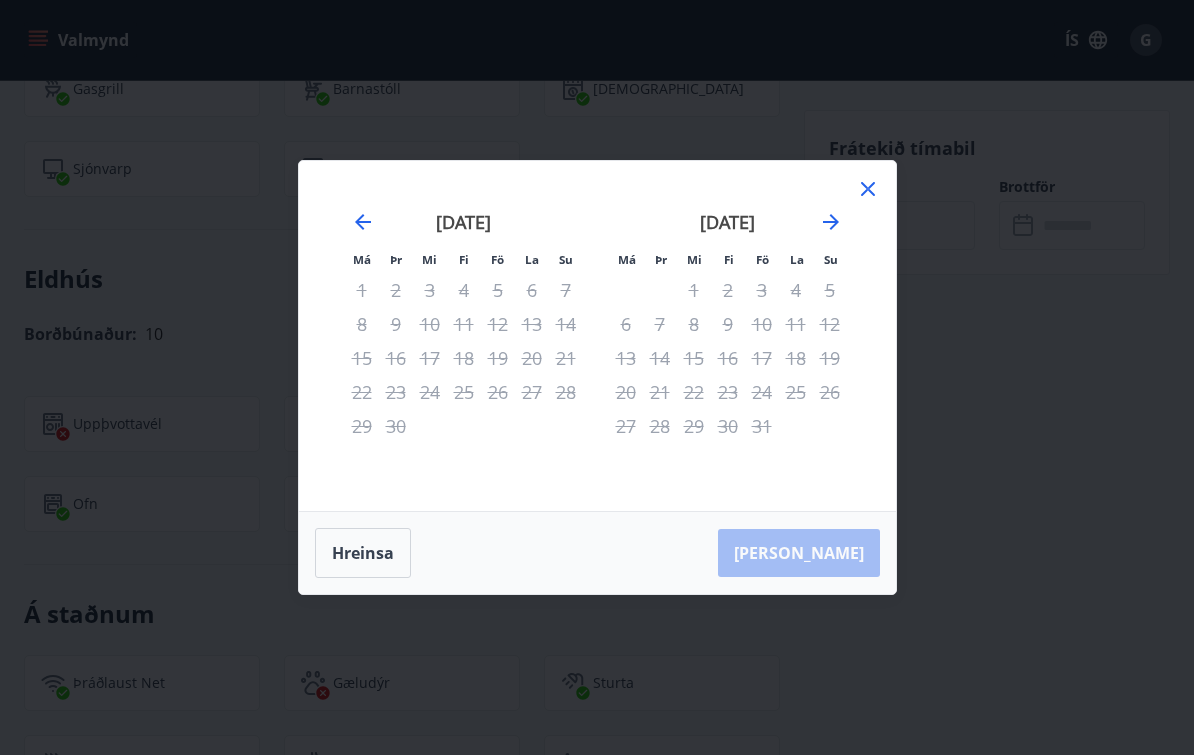 click 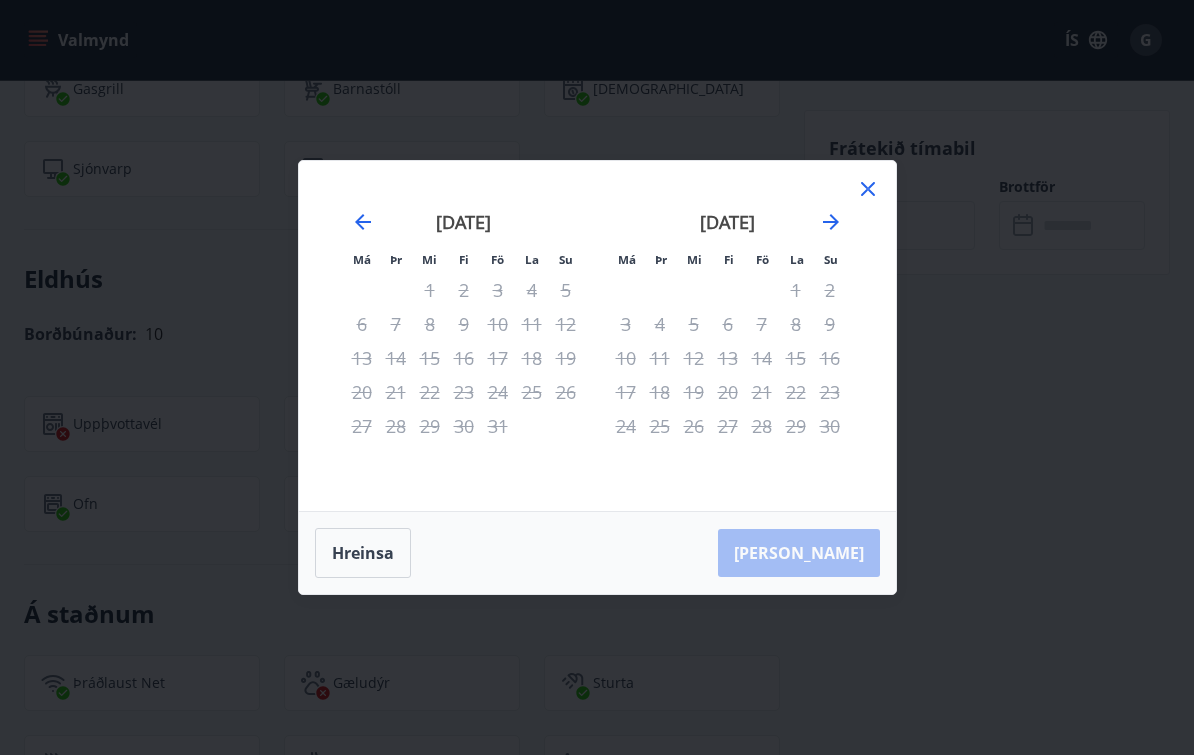 click 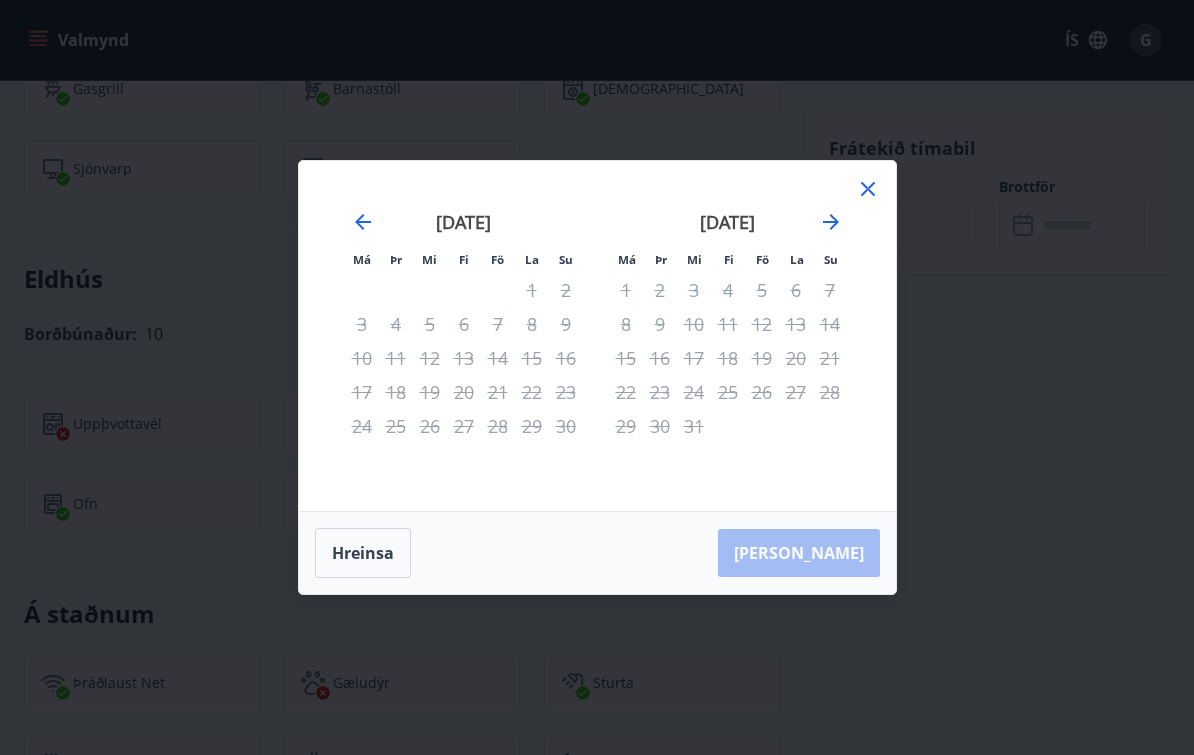 click 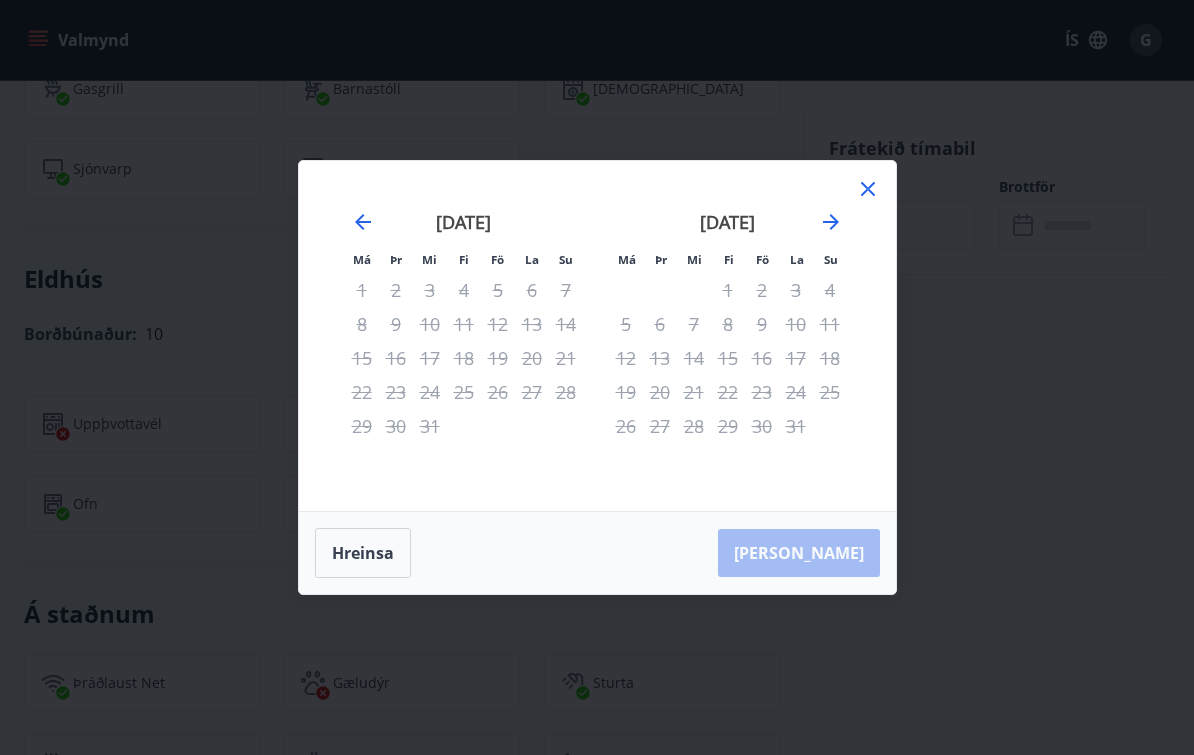 click 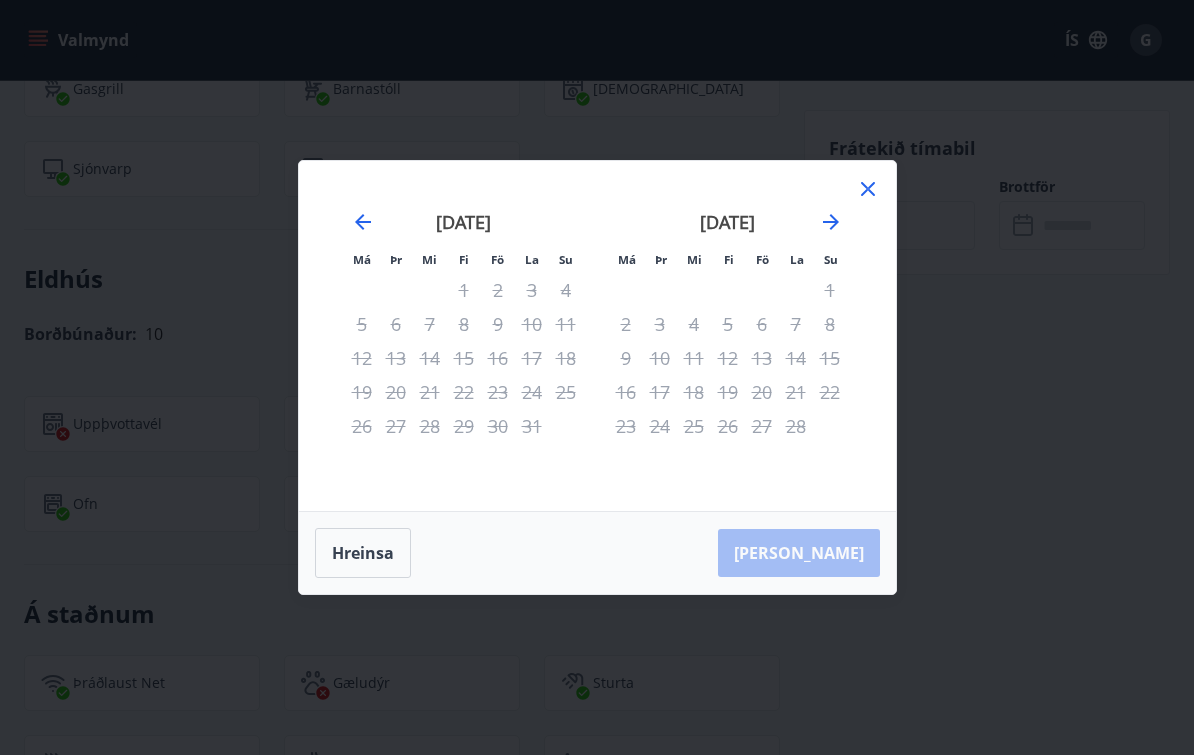 click 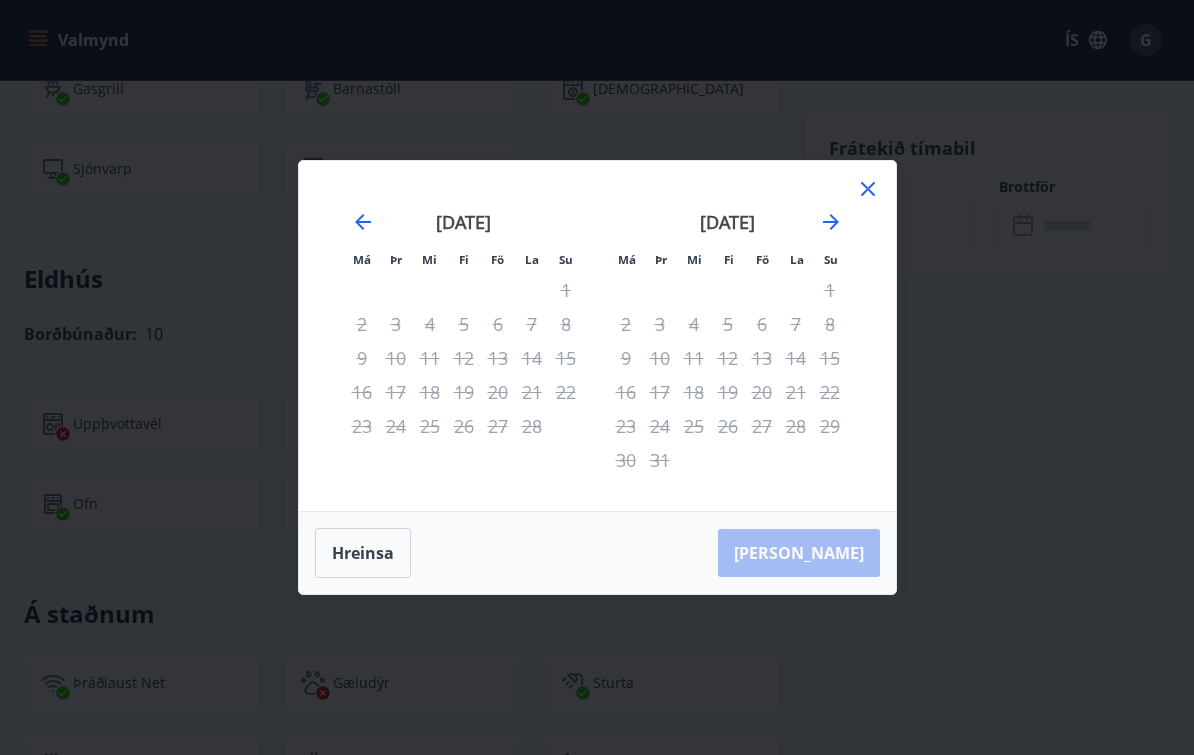 click 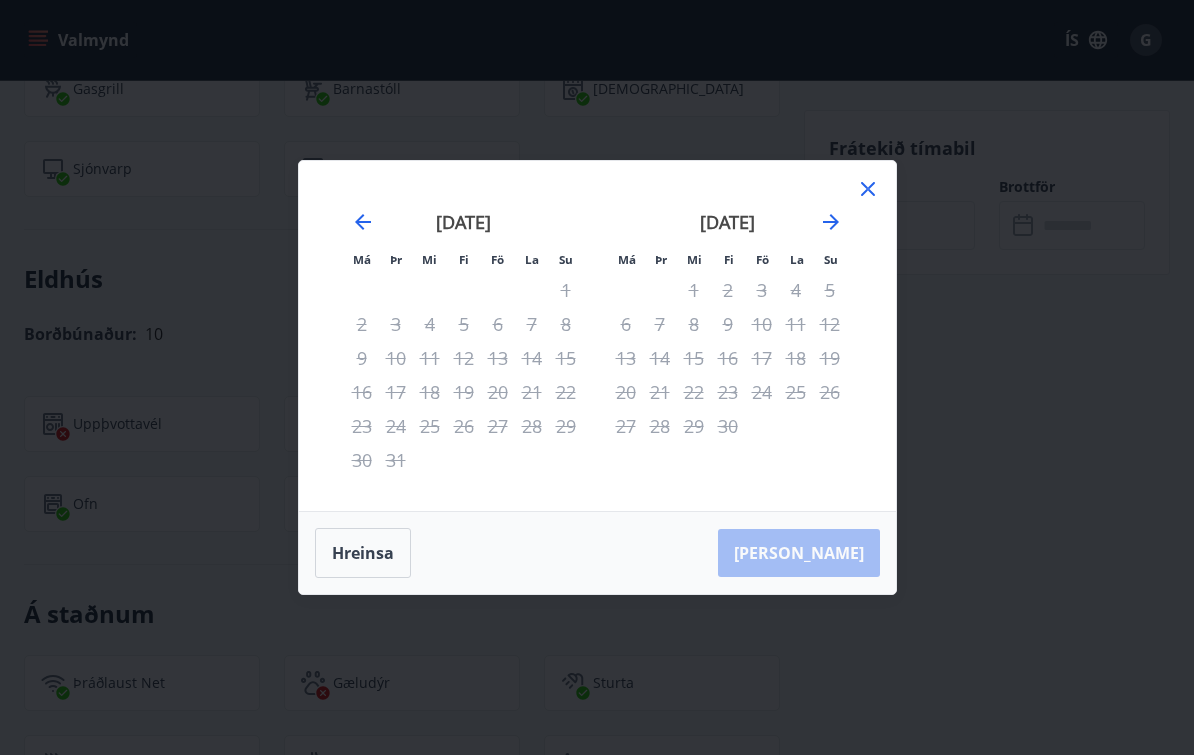 click 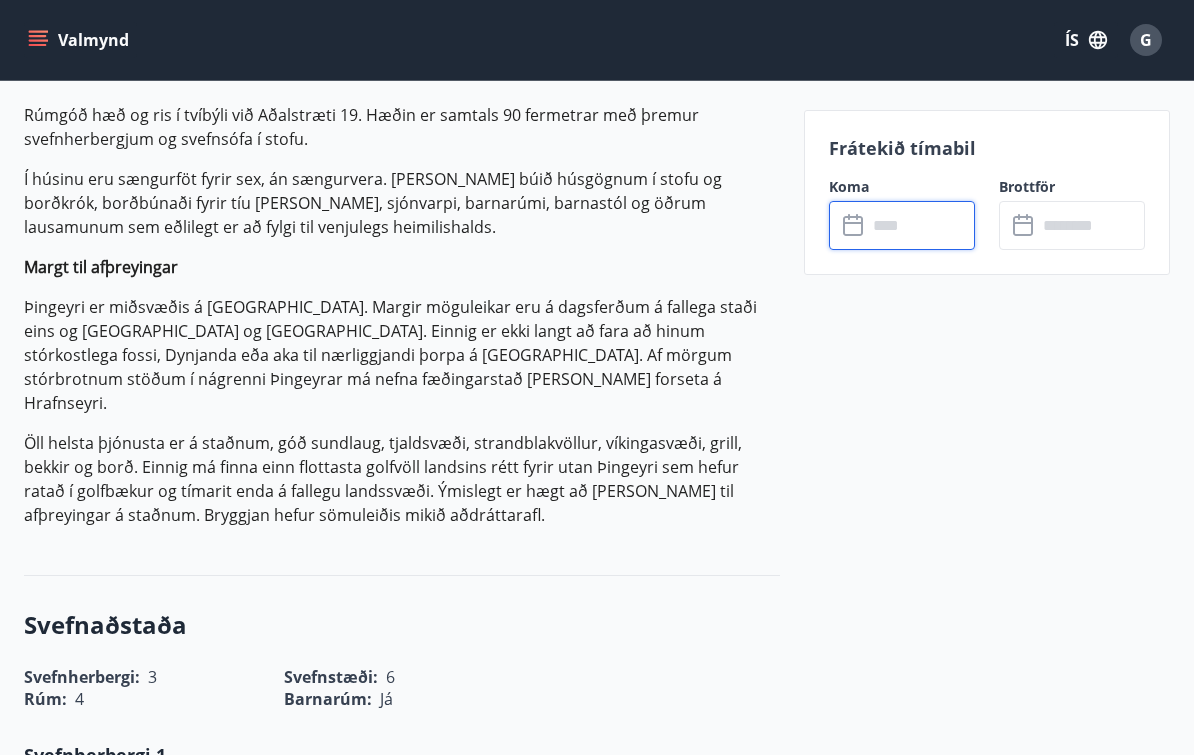 scroll, scrollTop: 635, scrollLeft: 0, axis: vertical 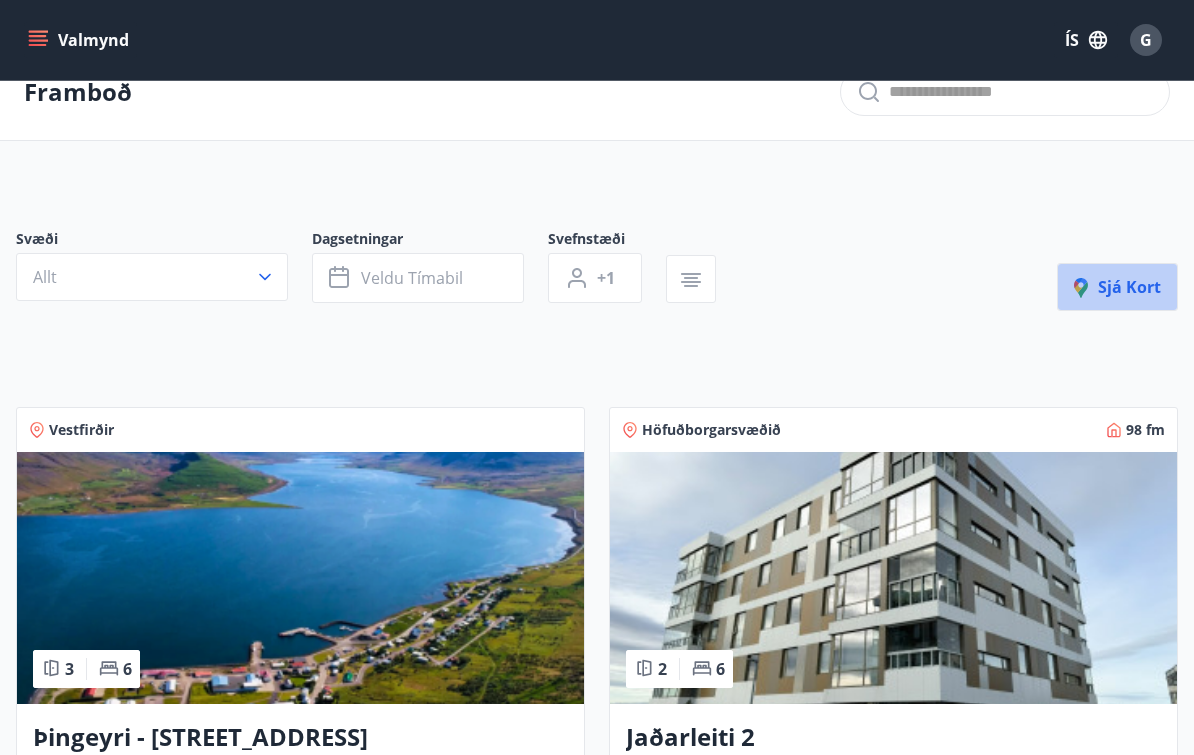 click on "Sjá kort" at bounding box center [1117, 287] 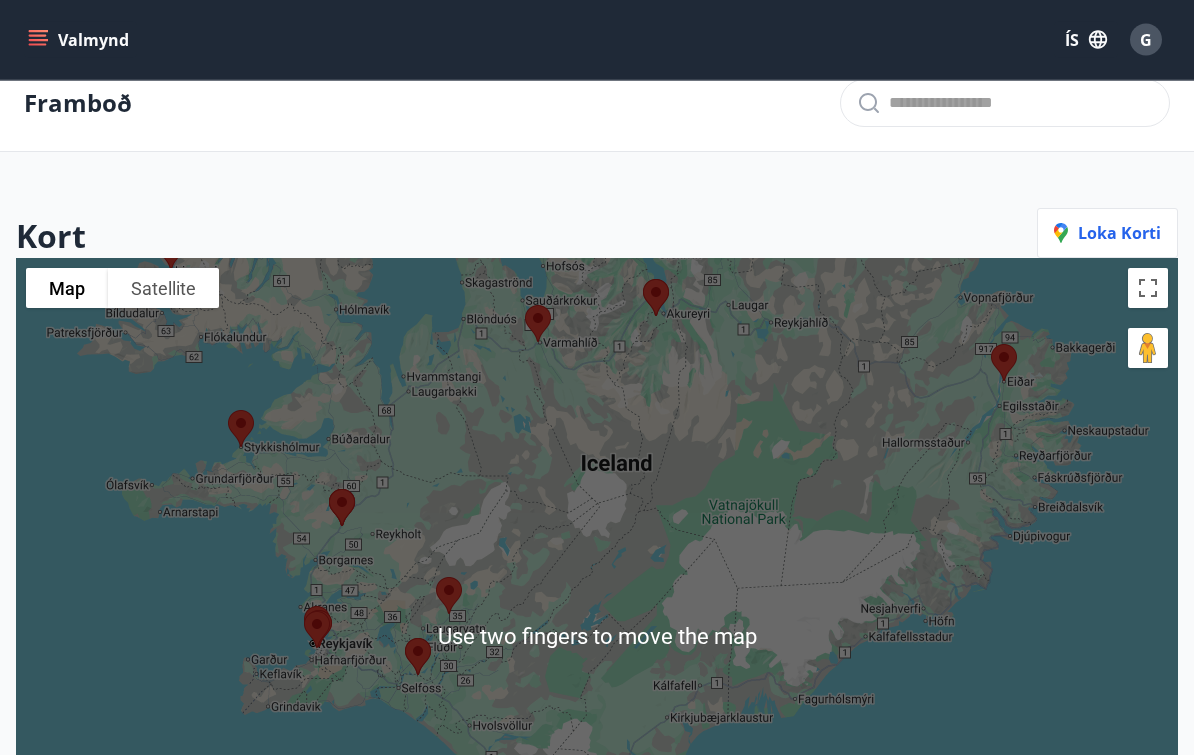 scroll, scrollTop: 0, scrollLeft: 0, axis: both 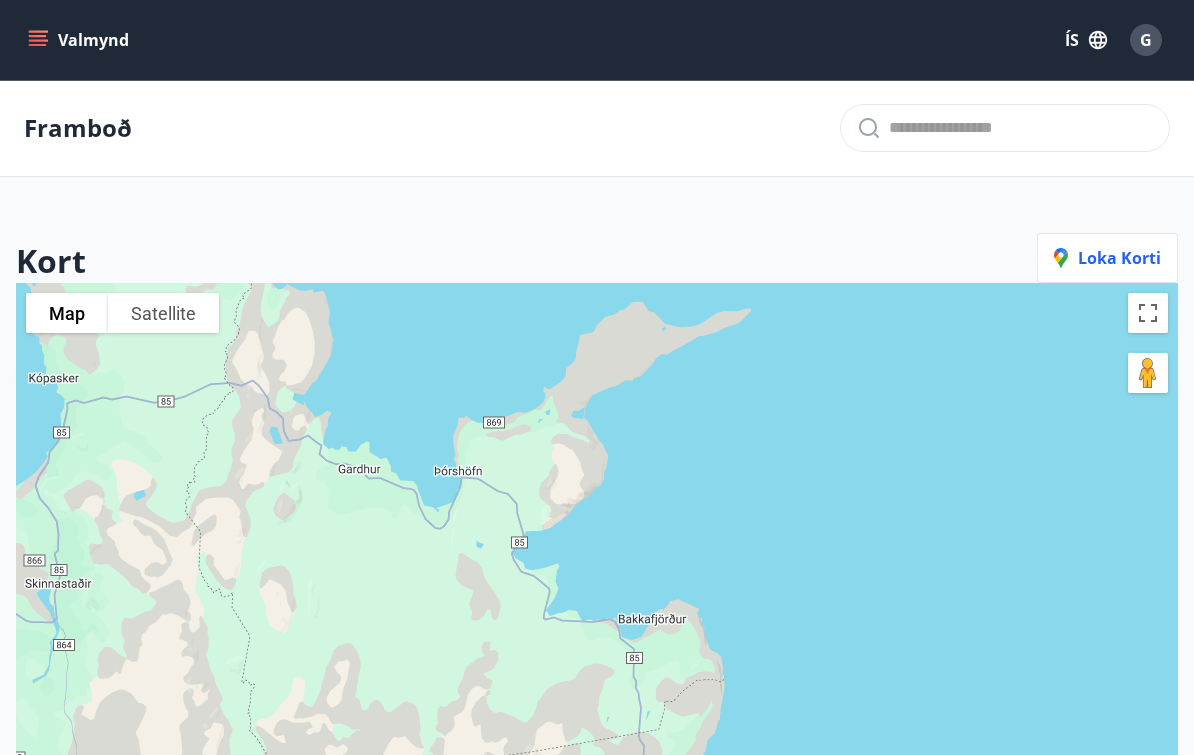 click on "To navigate, press the arrow keys." at bounding box center (597, 660) 